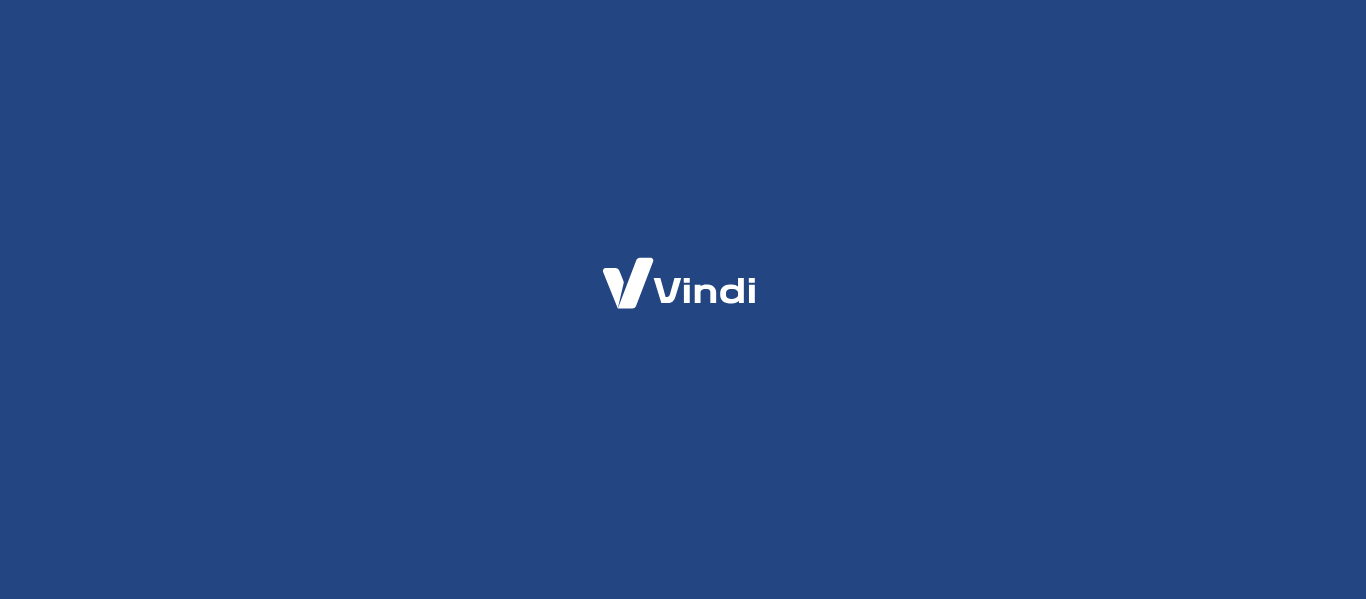 scroll, scrollTop: 0, scrollLeft: 0, axis: both 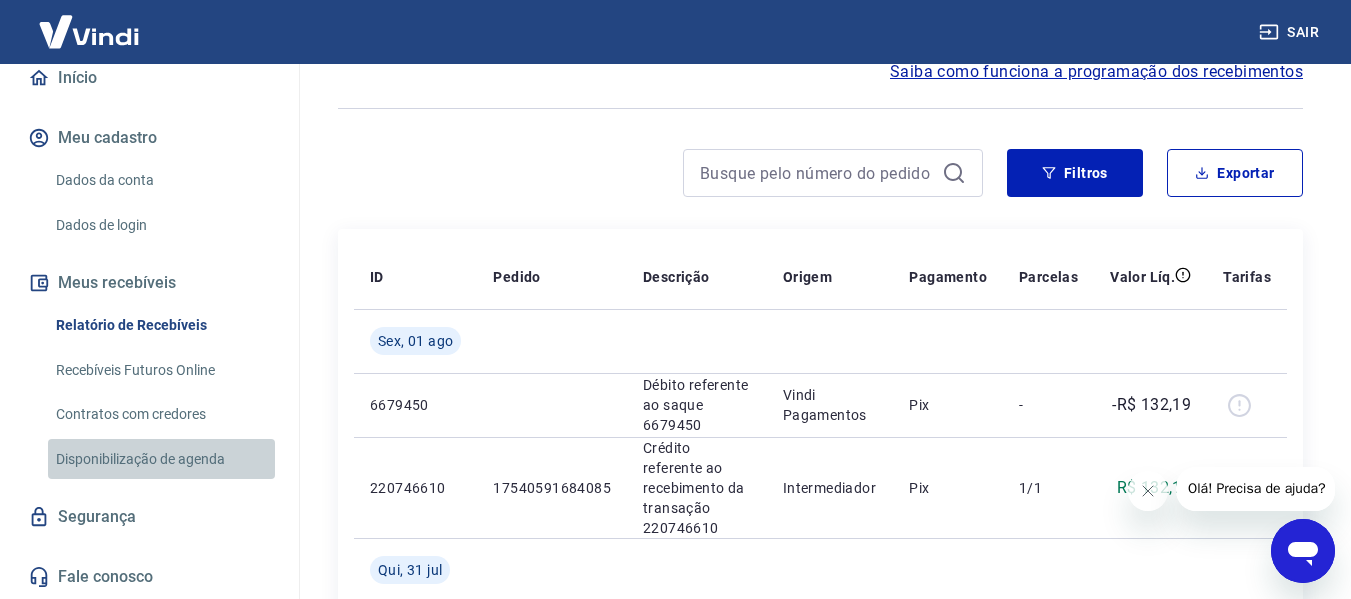 click on "Disponibilização de agenda" at bounding box center (161, 459) 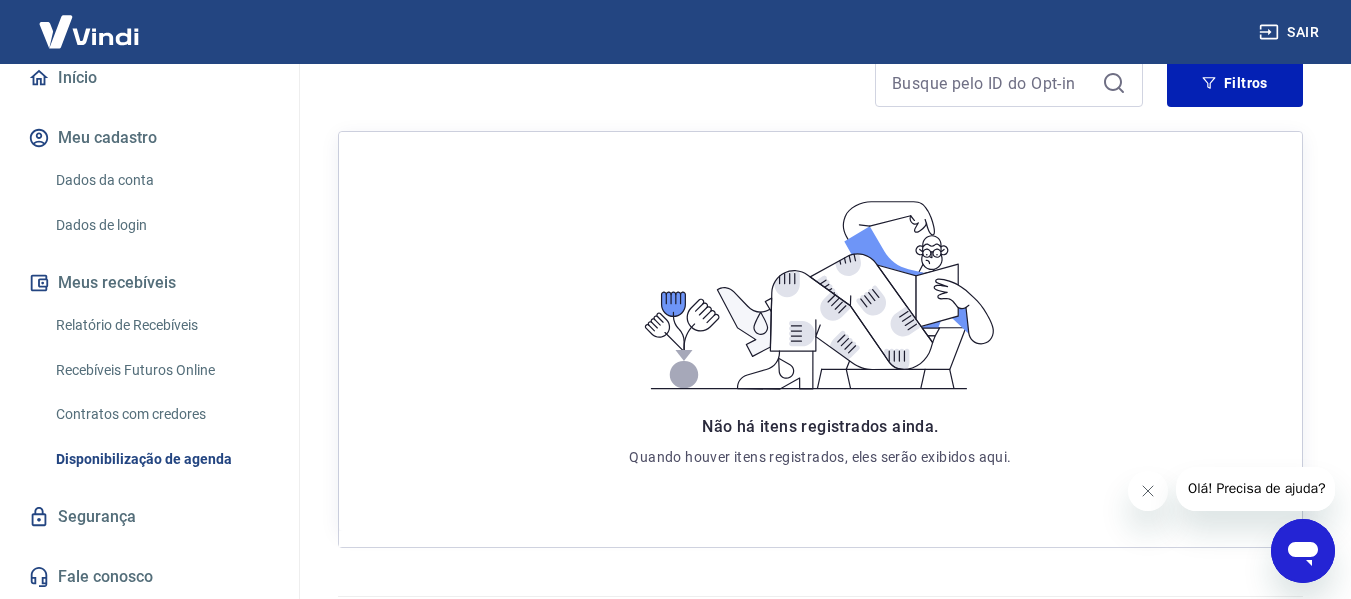 scroll, scrollTop: 386, scrollLeft: 0, axis: vertical 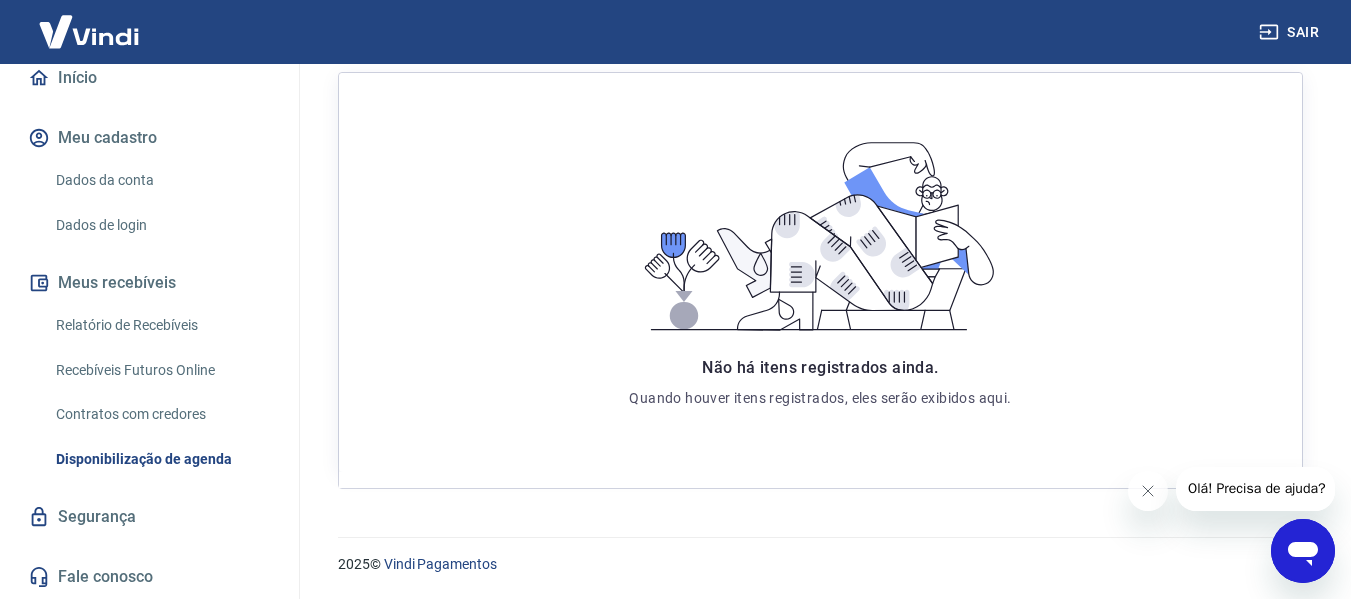 click on "Recebíveis Futuros Online" at bounding box center (161, 370) 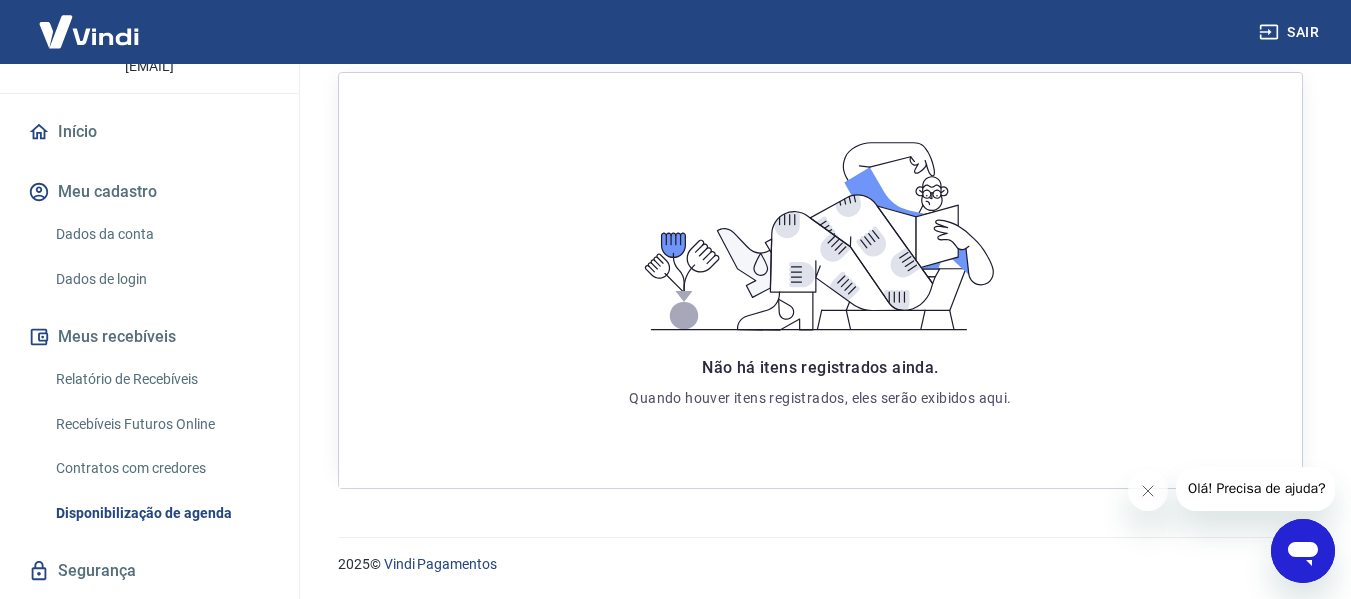 scroll, scrollTop: 195, scrollLeft: 0, axis: vertical 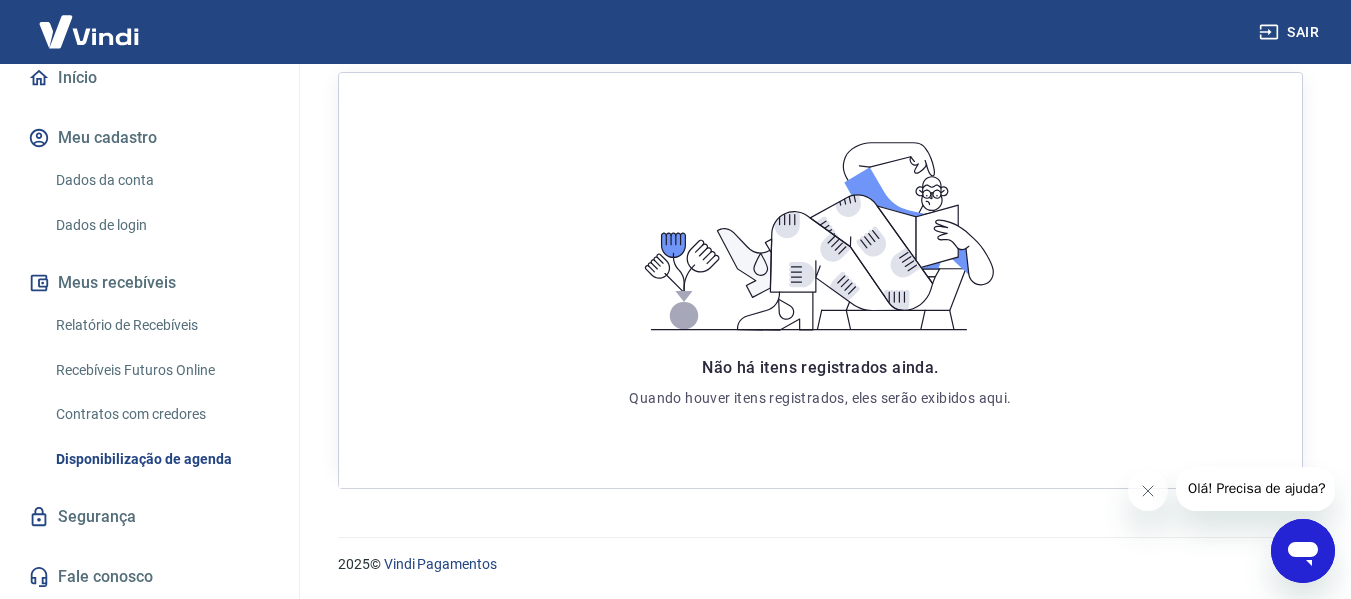 click on "Relatório de Recebíveis" at bounding box center (161, 325) 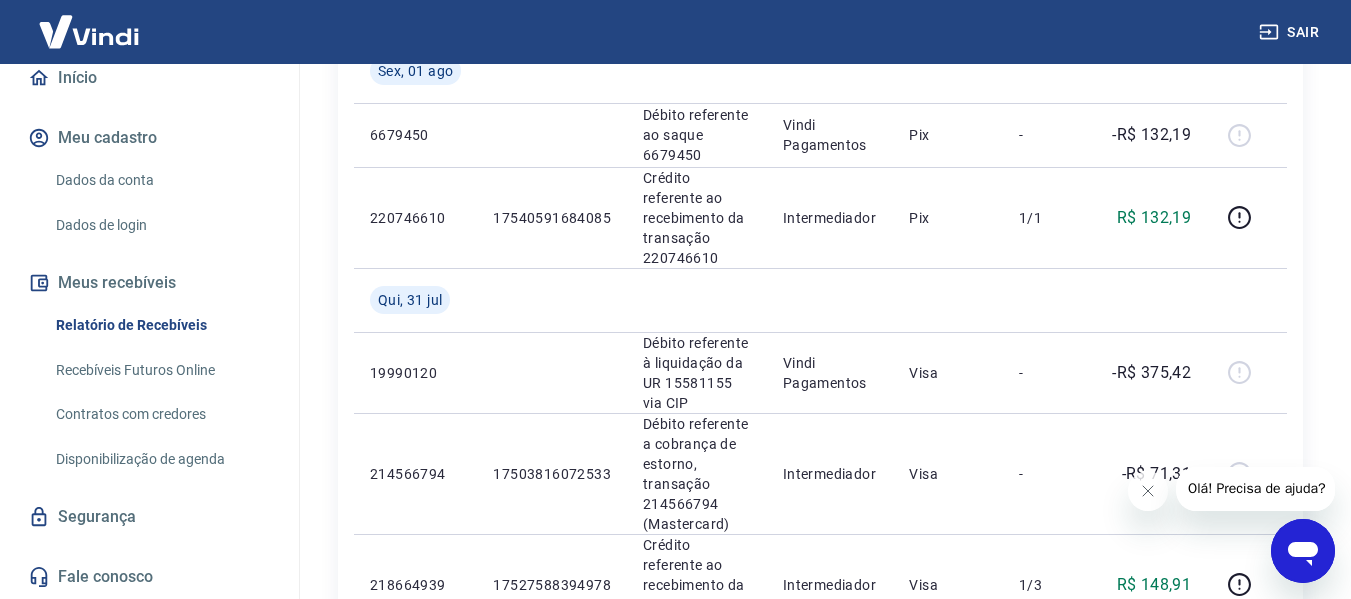 scroll, scrollTop: 400, scrollLeft: 0, axis: vertical 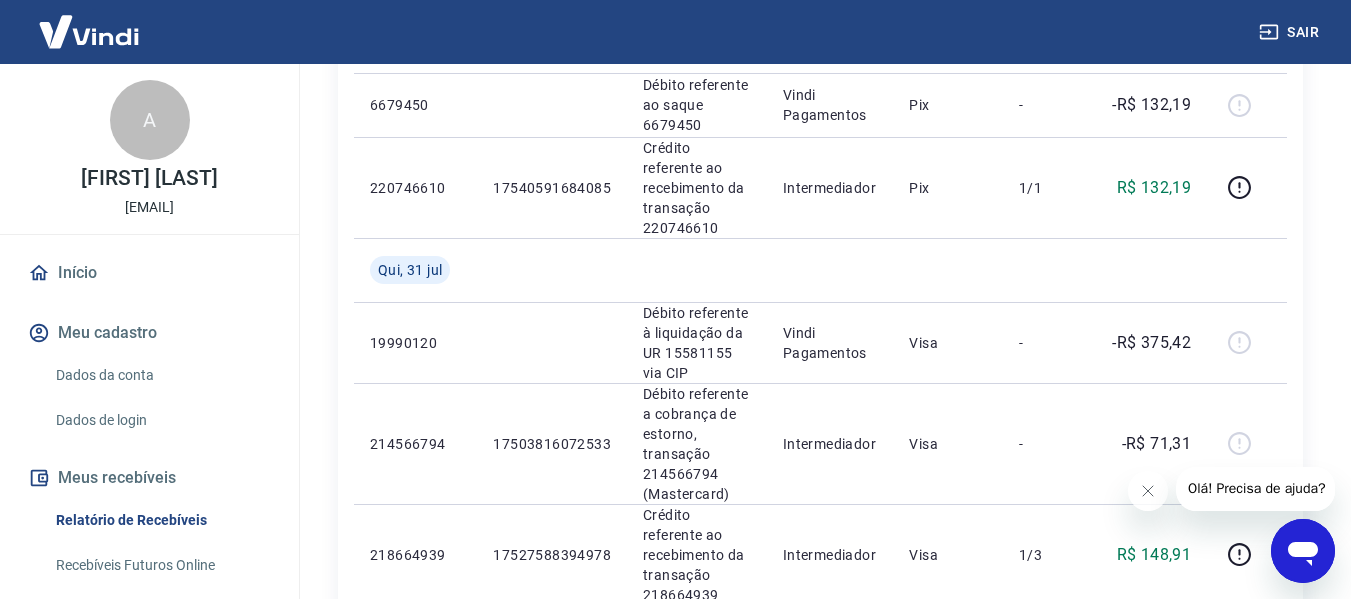 click on "Início" at bounding box center (149, 273) 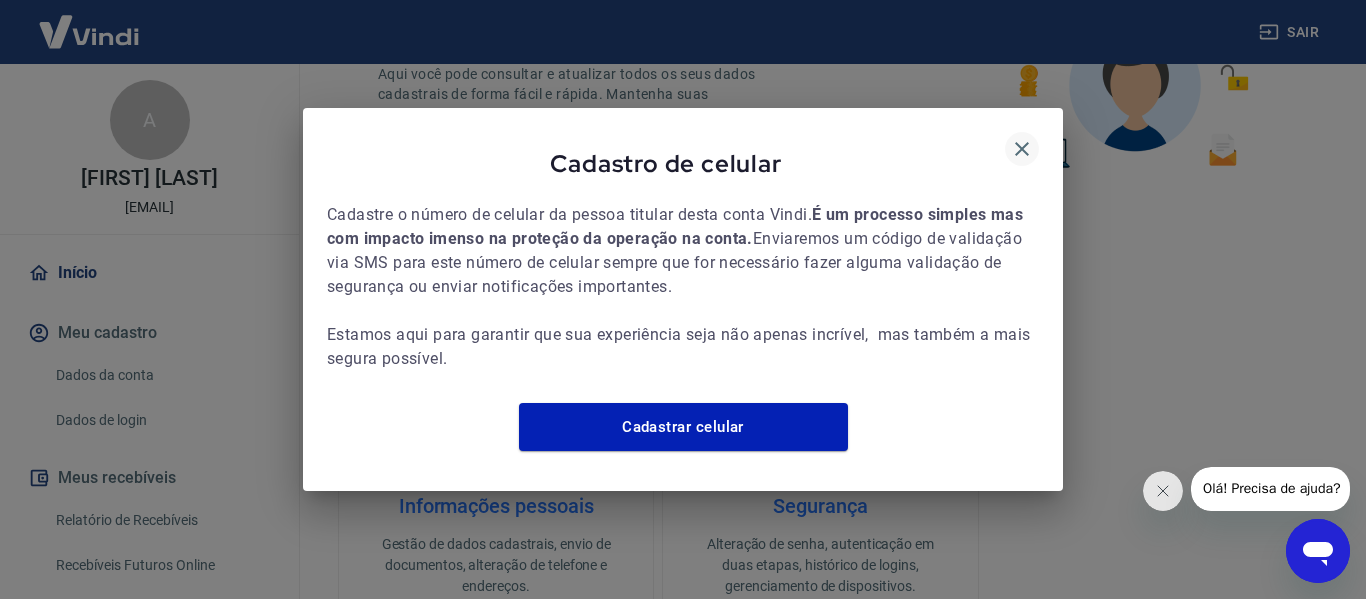 click 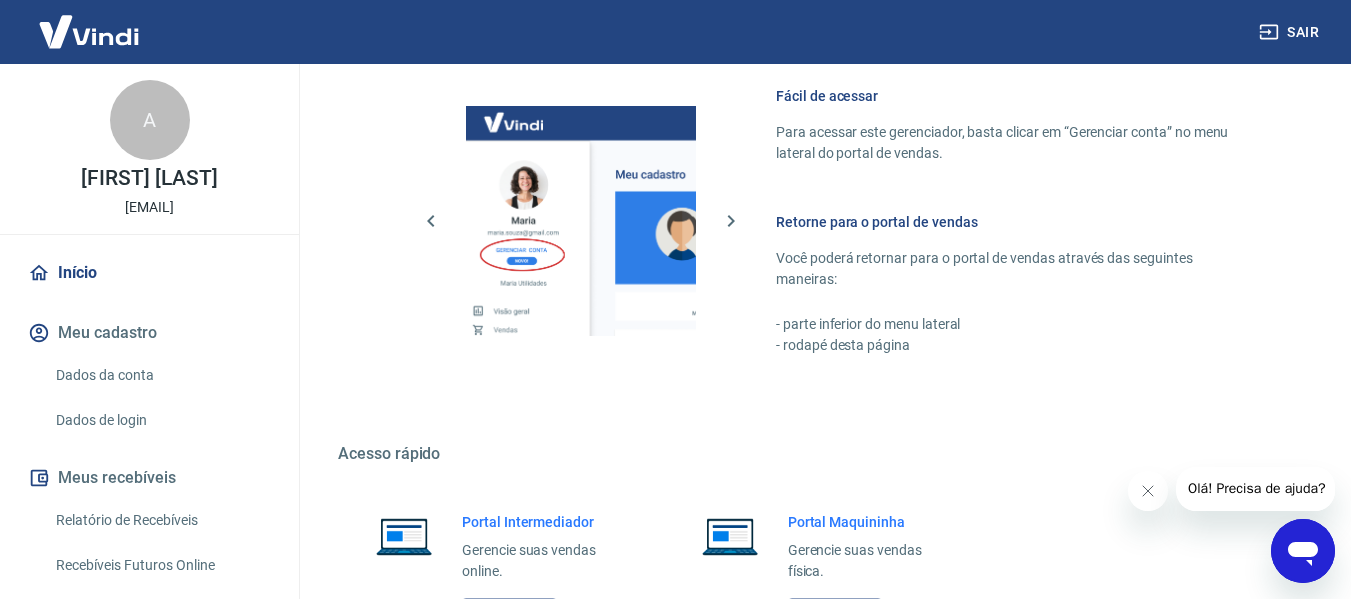 scroll, scrollTop: 1249, scrollLeft: 0, axis: vertical 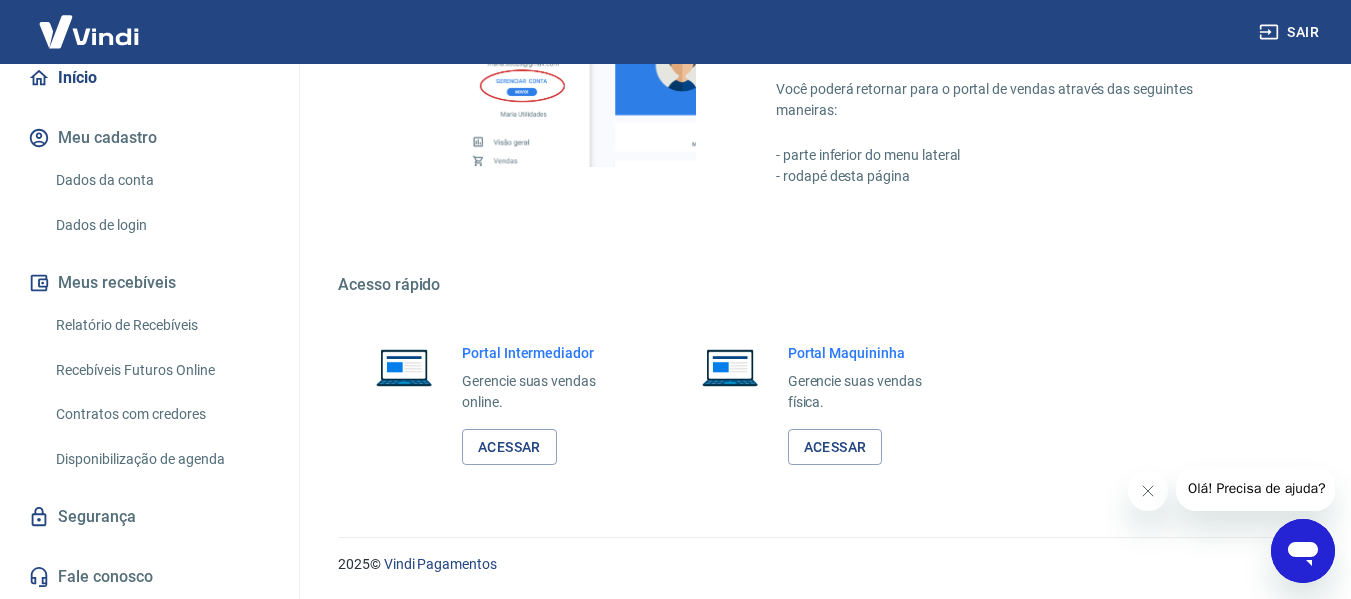 click on "Recebíveis Futuros Online" at bounding box center [161, 370] 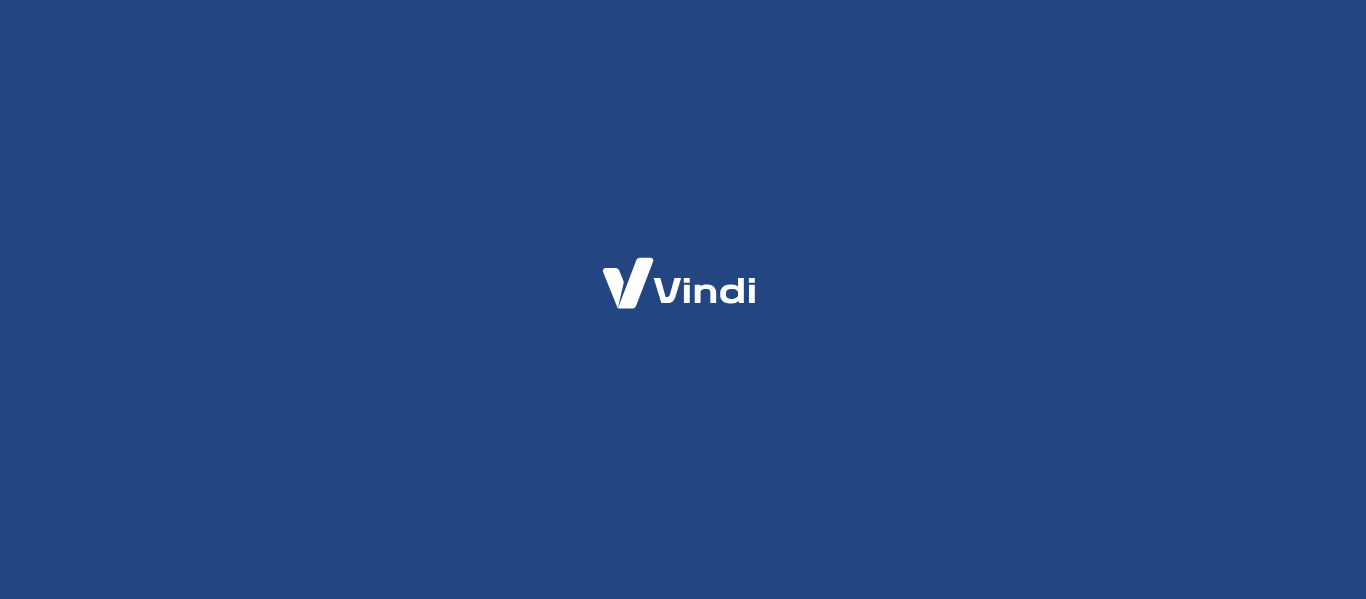 scroll, scrollTop: 0, scrollLeft: 0, axis: both 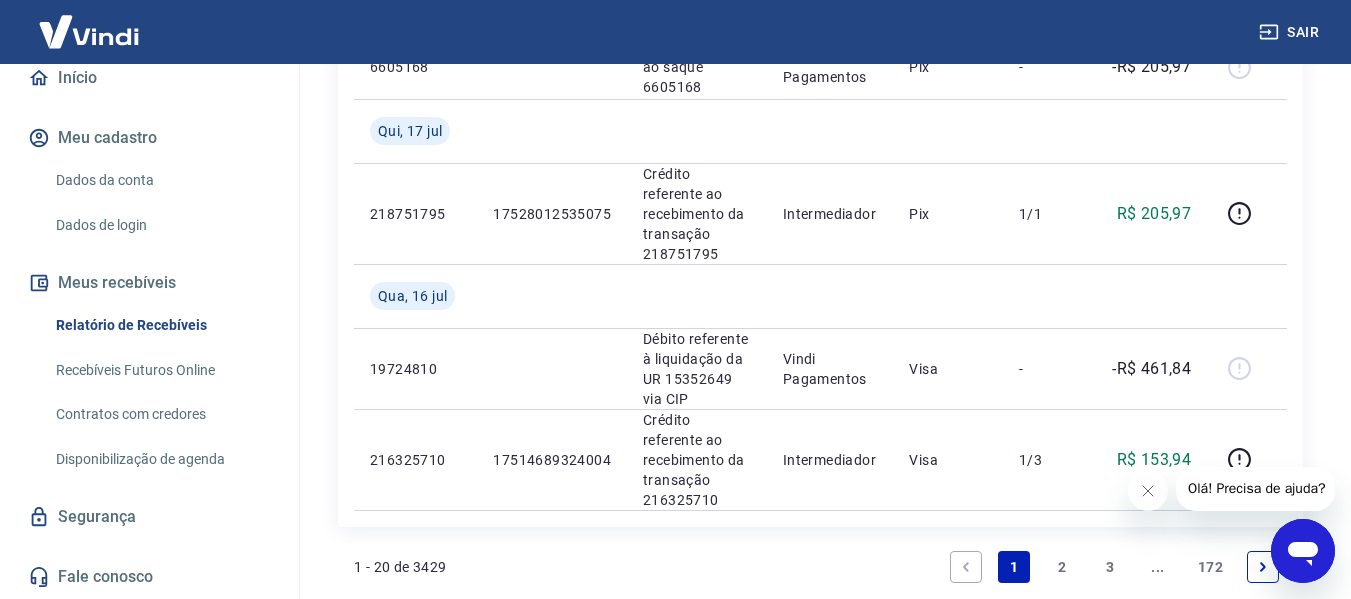 click 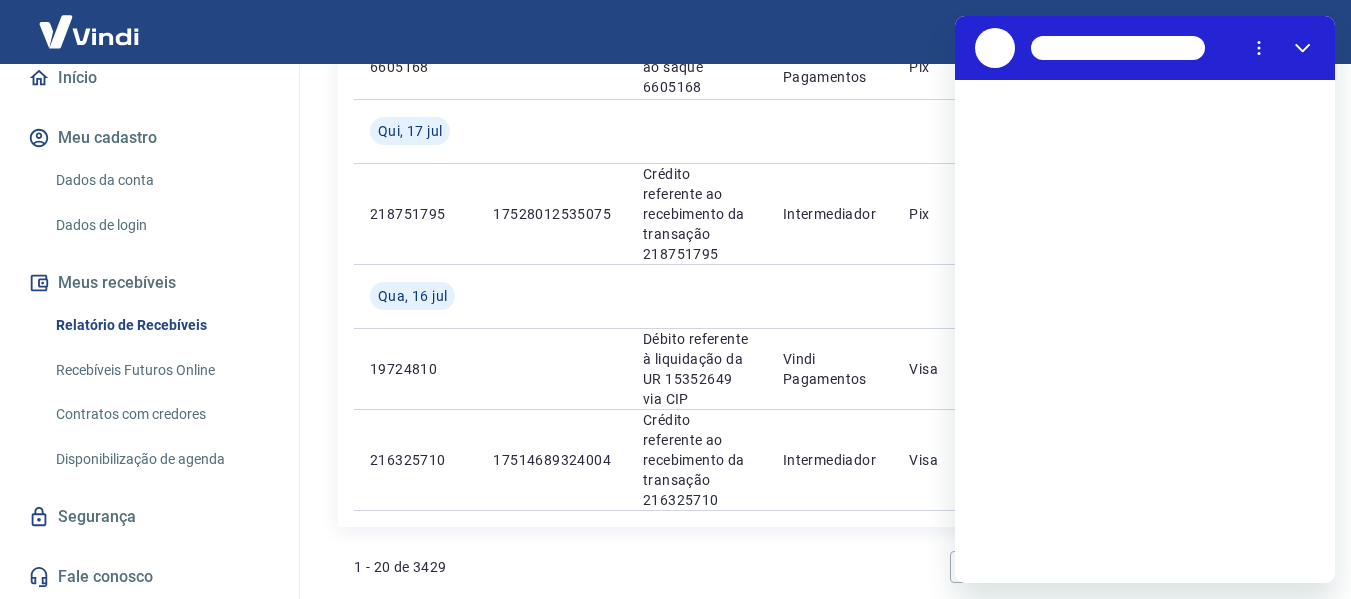 scroll, scrollTop: 0, scrollLeft: 0, axis: both 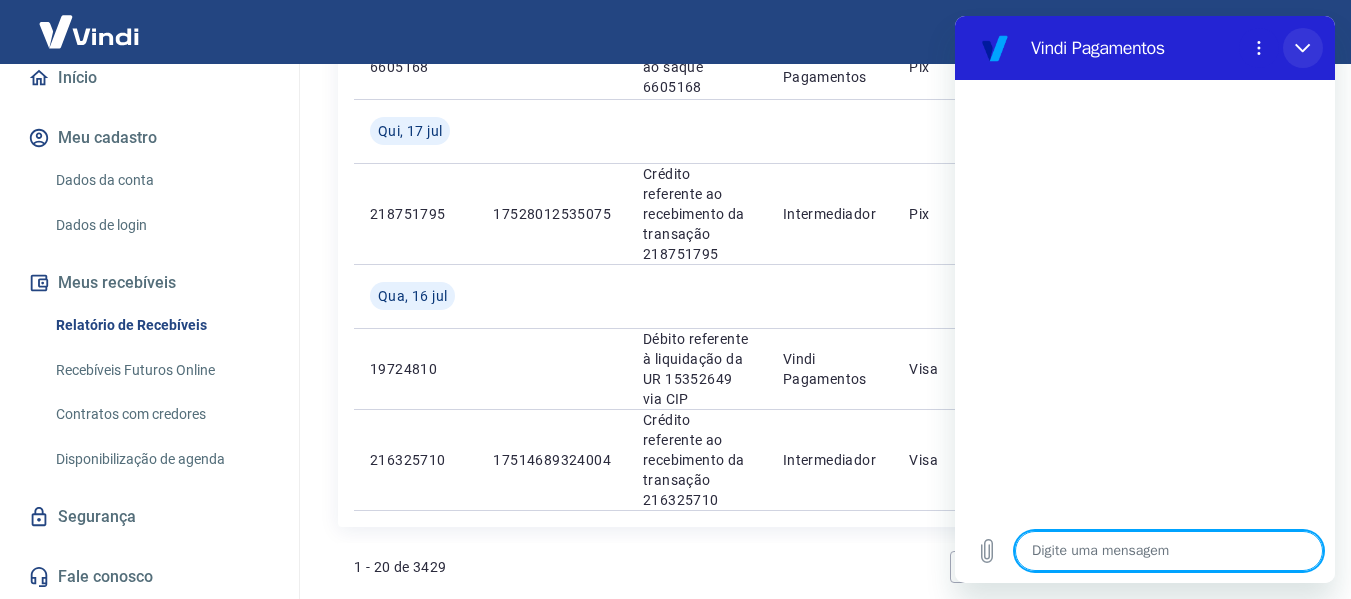 click at bounding box center (1303, 48) 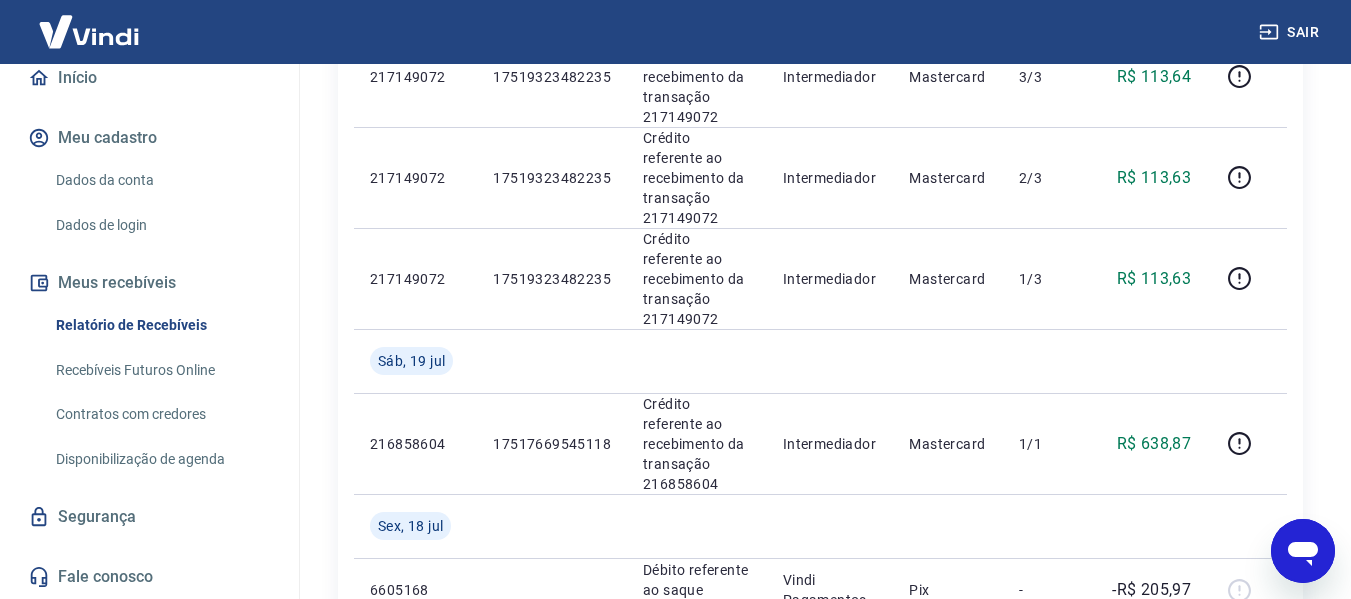 scroll, scrollTop: 1900, scrollLeft: 0, axis: vertical 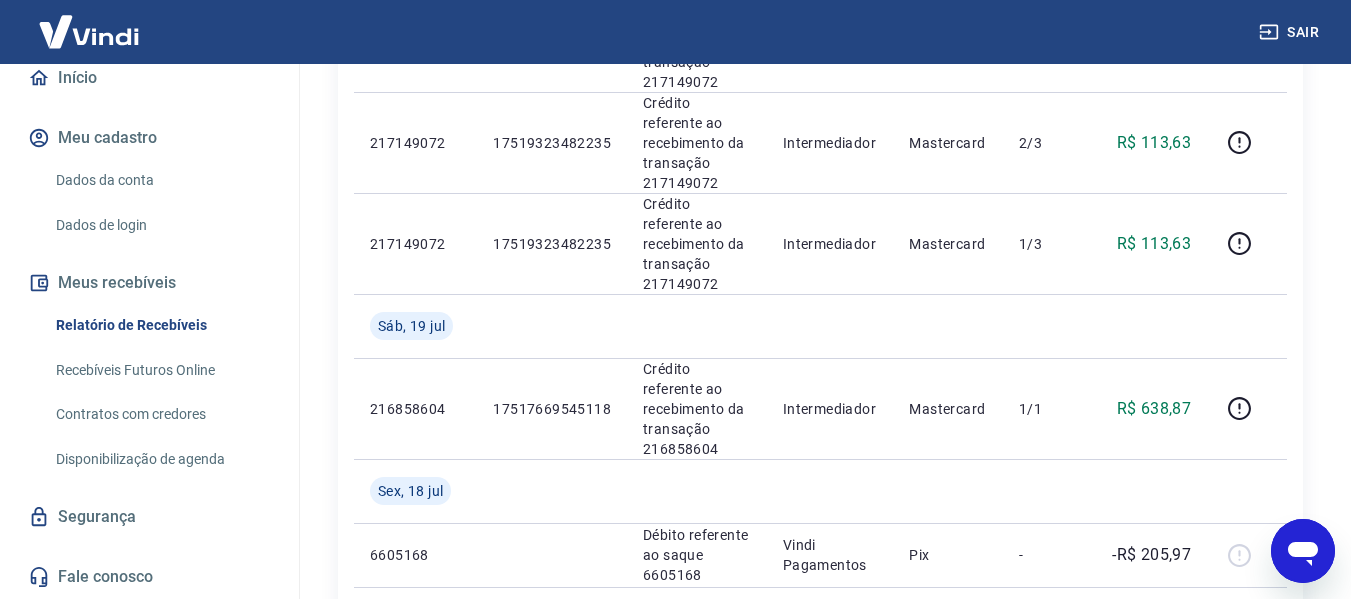 click on "Recebíveis Futuros Online" at bounding box center [161, 370] 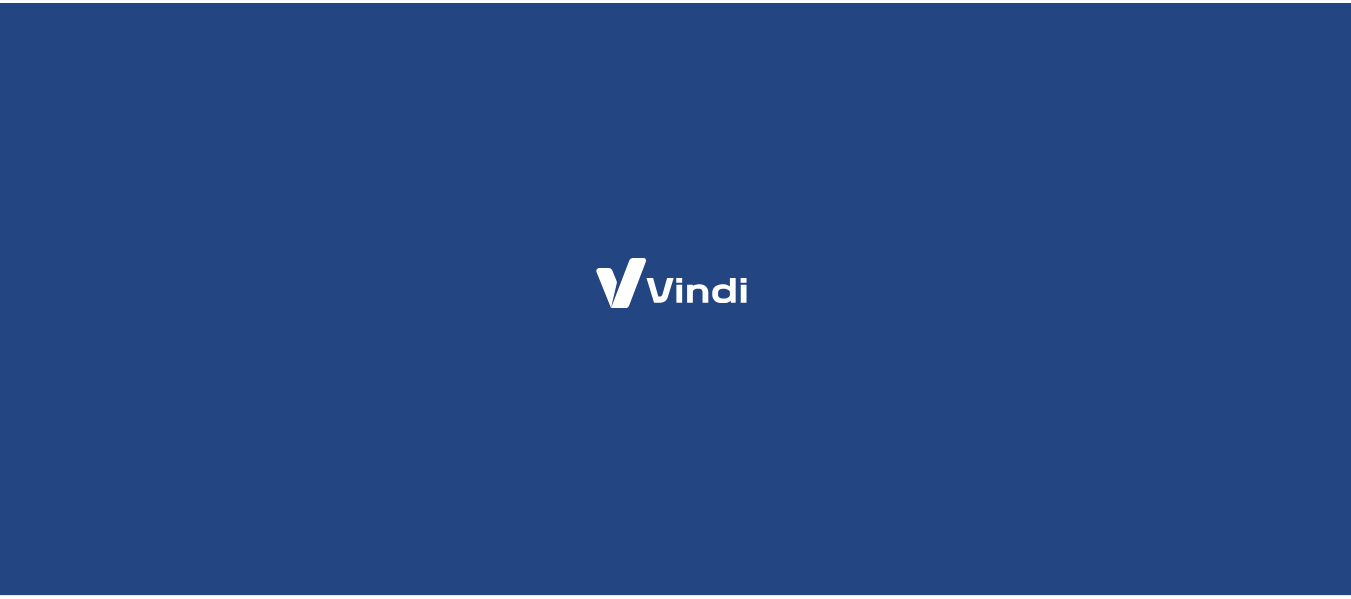 scroll, scrollTop: 0, scrollLeft: 0, axis: both 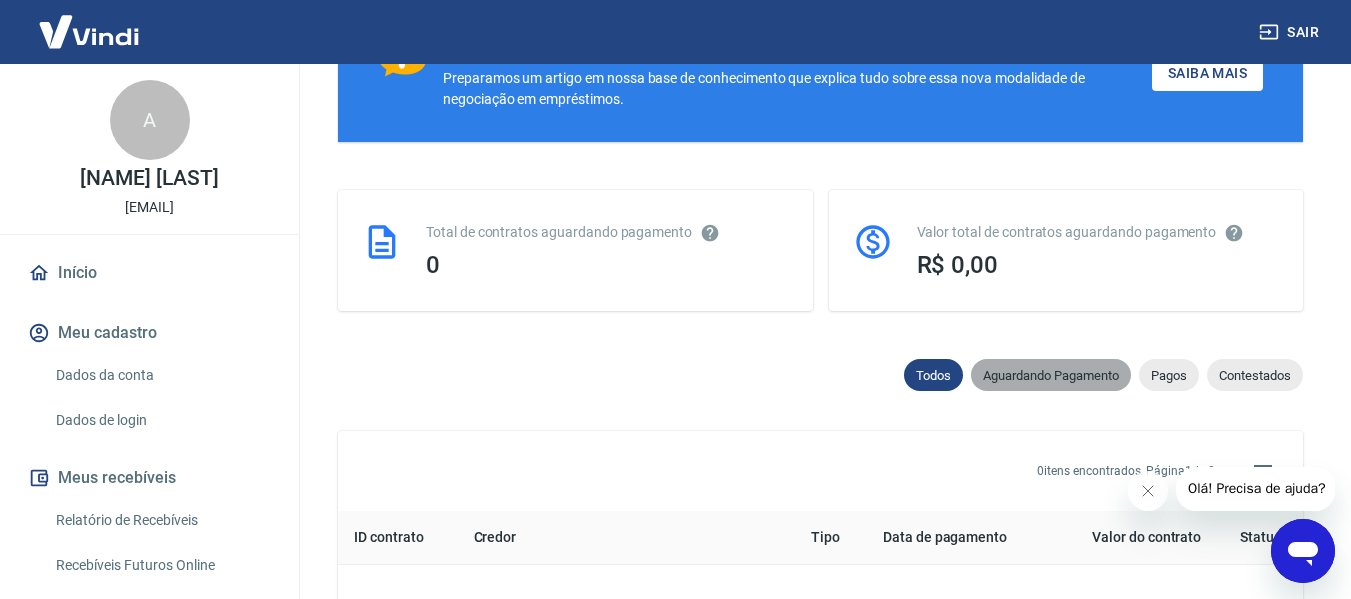 click on "Aguardando Pagamento" at bounding box center [1051, 375] 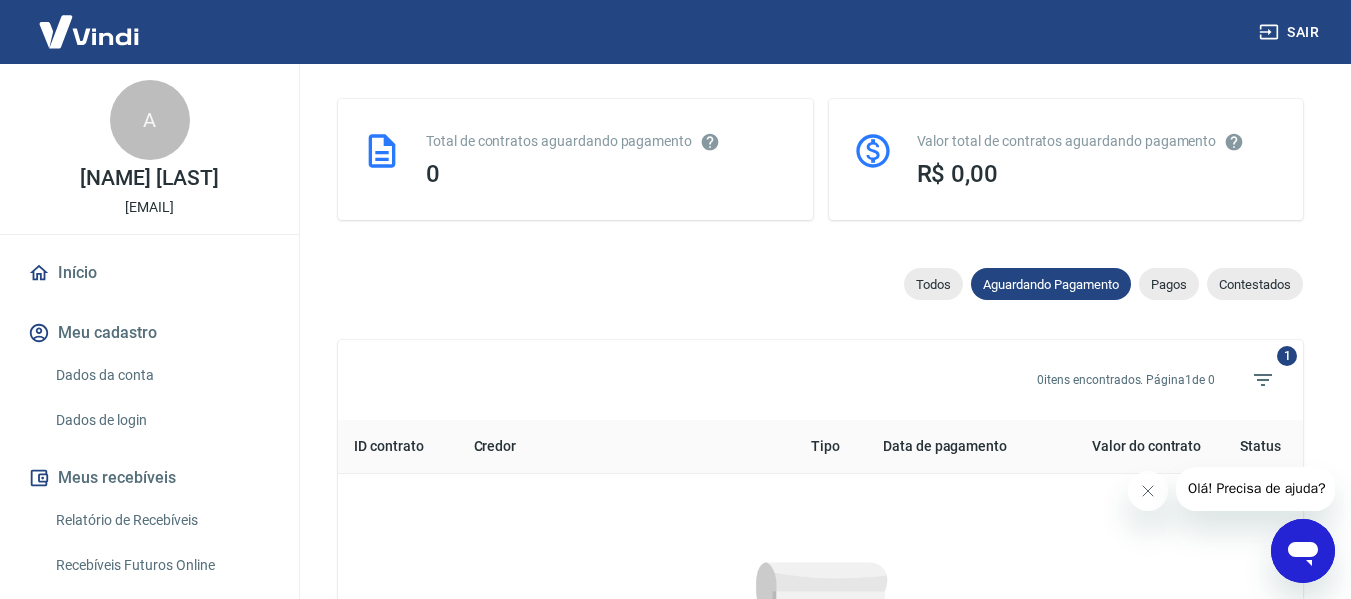 scroll, scrollTop: 485, scrollLeft: 0, axis: vertical 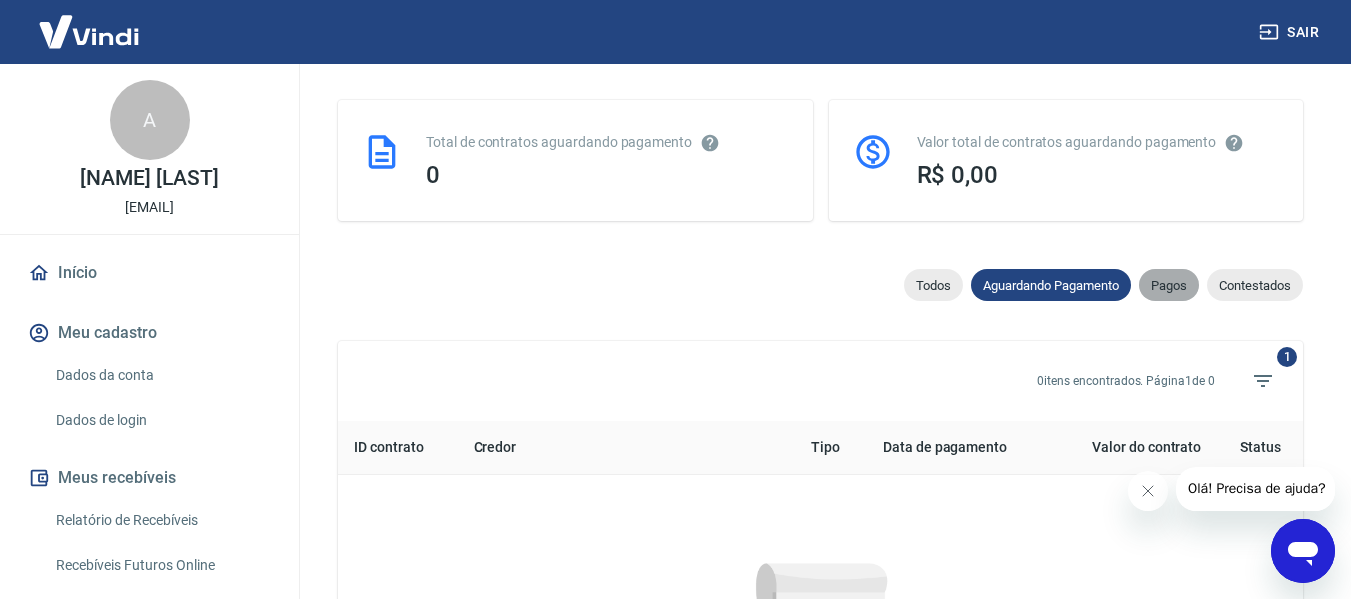click on "Pagos" at bounding box center (1169, 285) 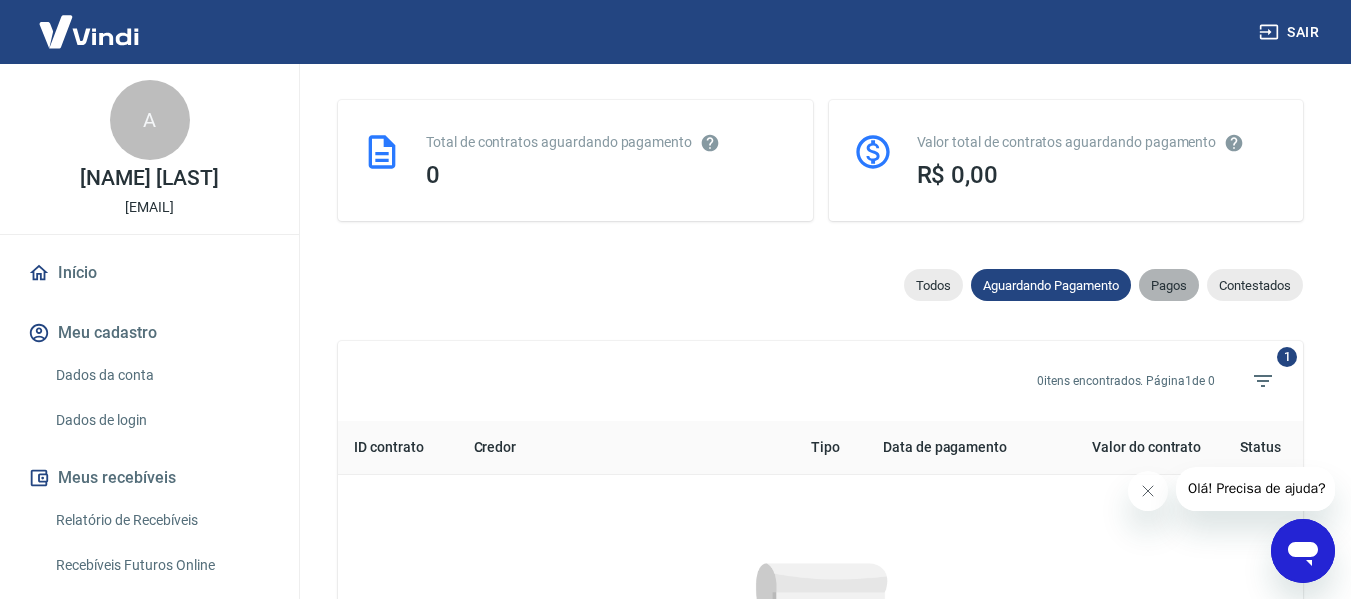 select on "paid" 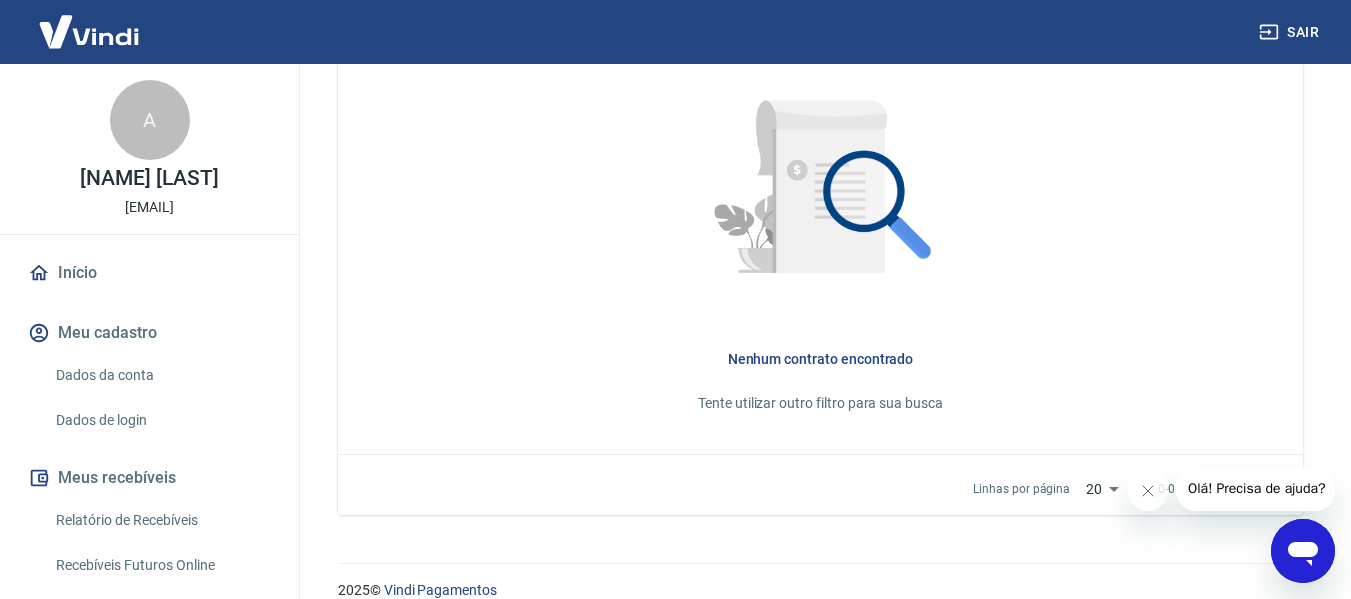 scroll, scrollTop: 974, scrollLeft: 0, axis: vertical 